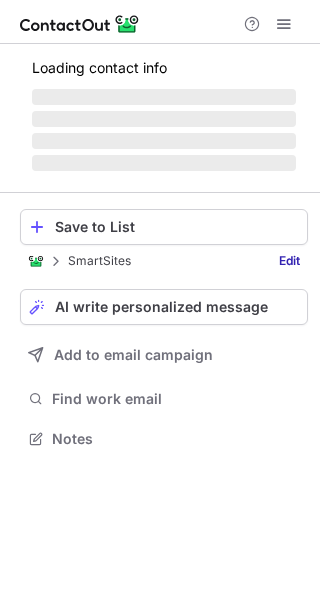 scroll, scrollTop: 0, scrollLeft: 0, axis: both 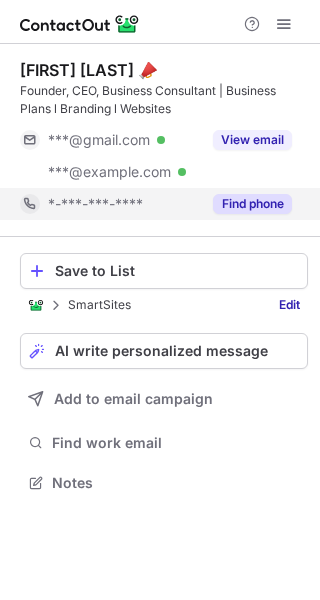 click on "*-***-***-****" at bounding box center (95, 204) 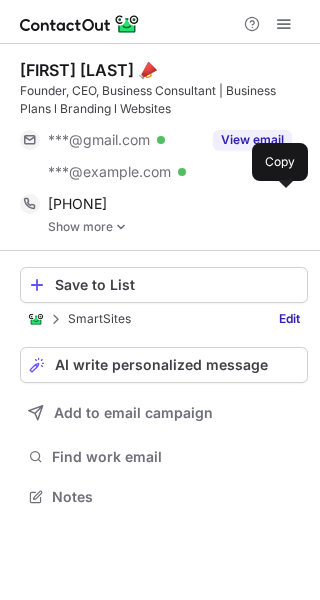 scroll, scrollTop: 10, scrollLeft: 10, axis: both 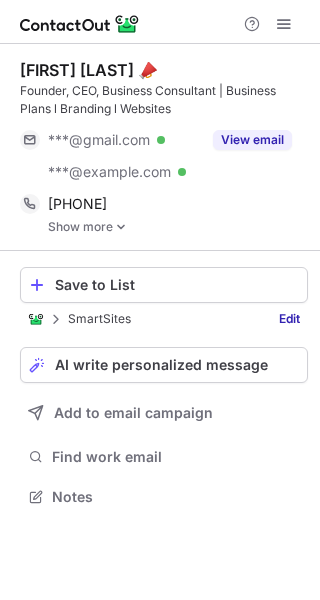 click on "Show more" at bounding box center [178, 227] 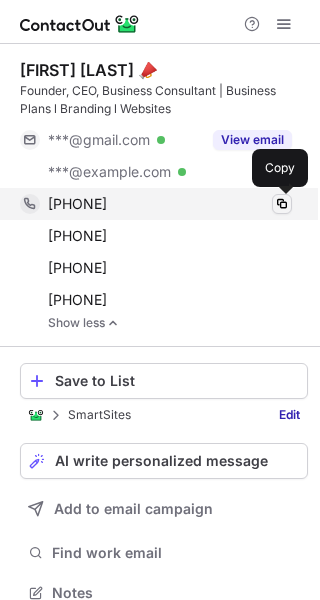 click at bounding box center (282, 204) 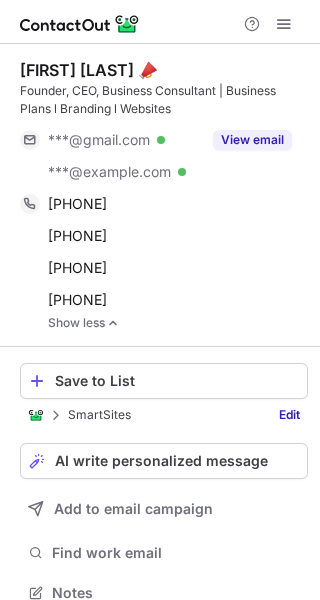 click on "Ken Chance 📣 Founder, CEO, Business Consultant | Business Plans l Branding l Websites ***@gmail.com Verified ***@kennethchance.com Verified View email +19282882004 Copy +19287106831 Copy +18886543500 Copy +14068230883 Copy Show less Save to List SmartSites Edit AI write personalized message Add to email campaign Find work email Notes" at bounding box center [160, 333] 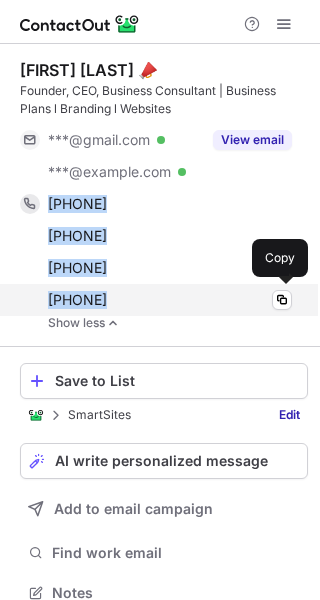 copy on "+19282882004 Copy +19287106831 Copy +18886543500 Copy +14068230883" 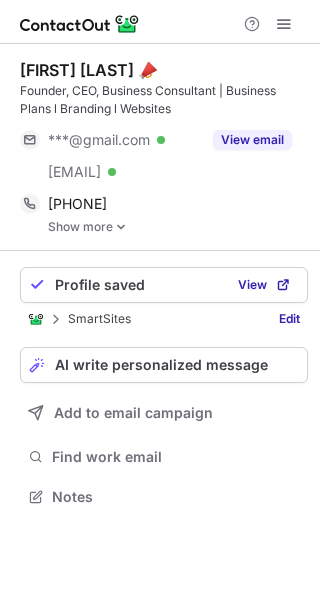 scroll, scrollTop: 0, scrollLeft: 0, axis: both 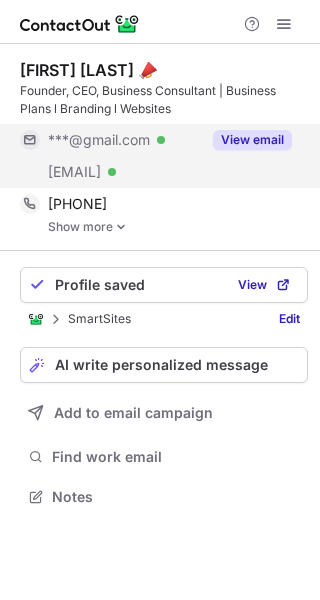 click on "***@kennethchance.com Verified" at bounding box center [110, 172] 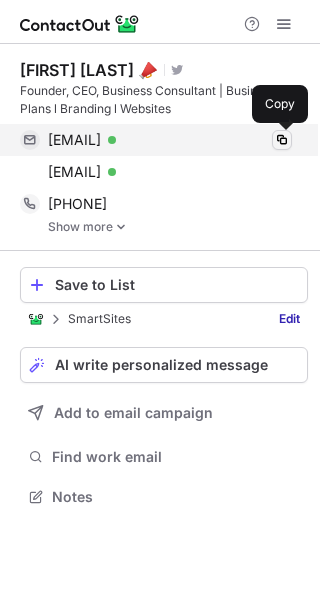 click at bounding box center [282, 140] 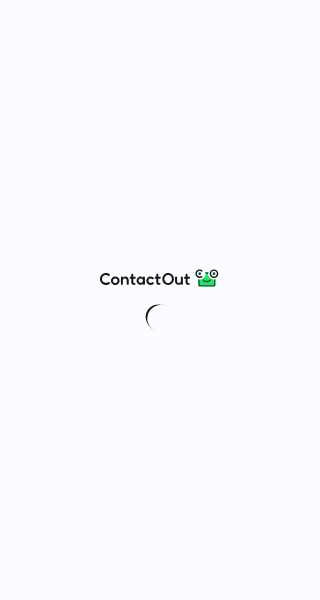 scroll, scrollTop: 0, scrollLeft: 0, axis: both 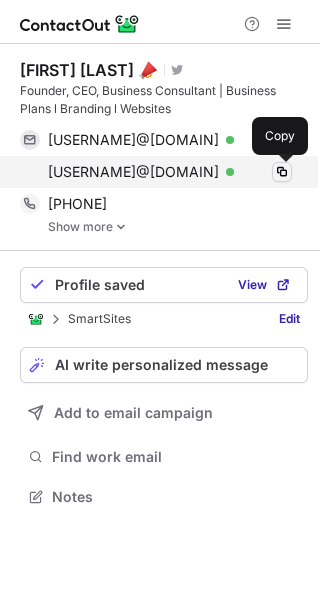 click at bounding box center (282, 172) 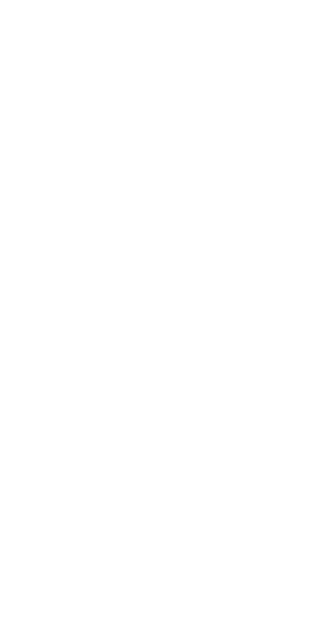 scroll, scrollTop: 0, scrollLeft: 0, axis: both 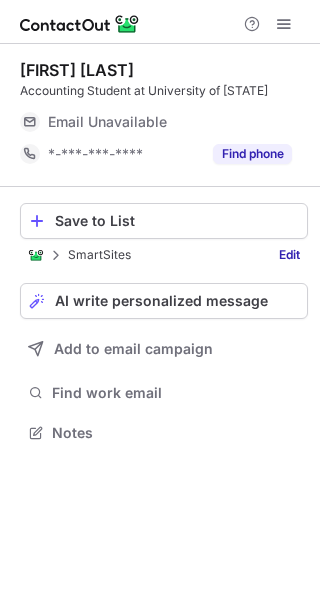 click on "Email Unavailable" at bounding box center (107, 122) 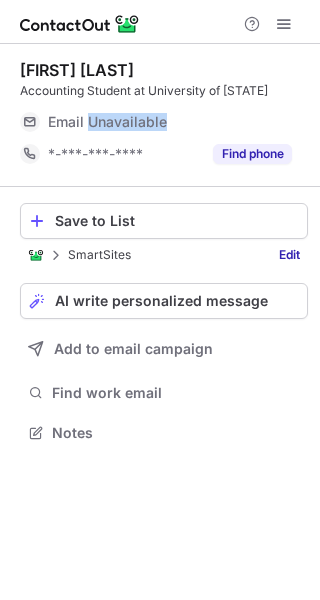click on "Email Unavailable" at bounding box center [107, 122] 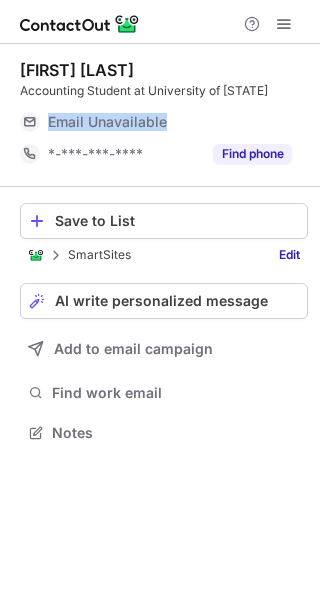 click on "Email Unavailable" at bounding box center (107, 122) 